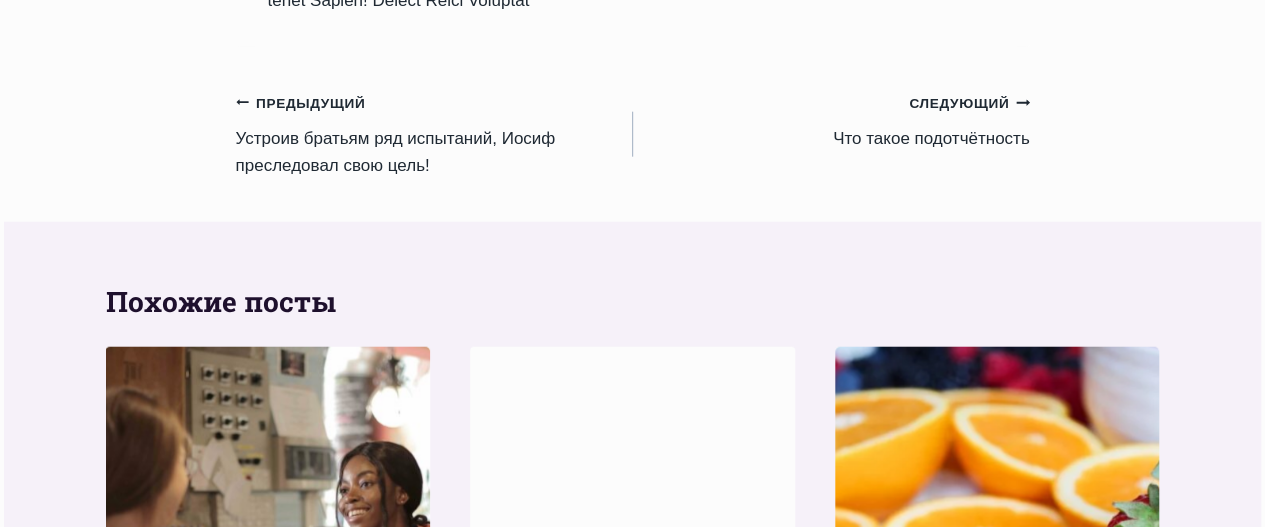 scroll, scrollTop: 2400, scrollLeft: 0, axis: vertical 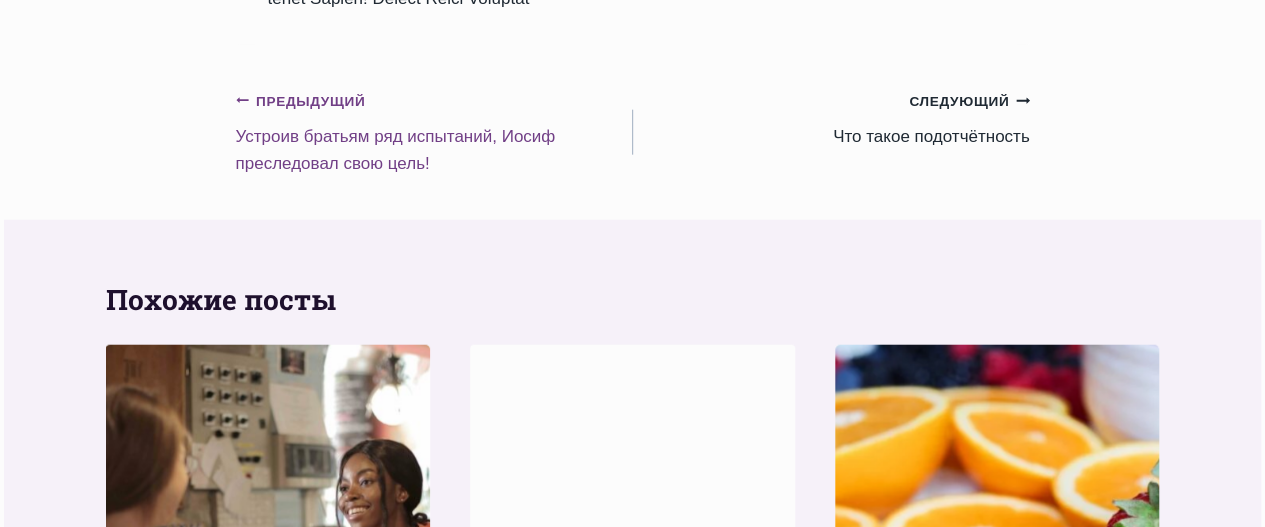 click on "Предыдущий
Предыдущий" at bounding box center [301, 102] 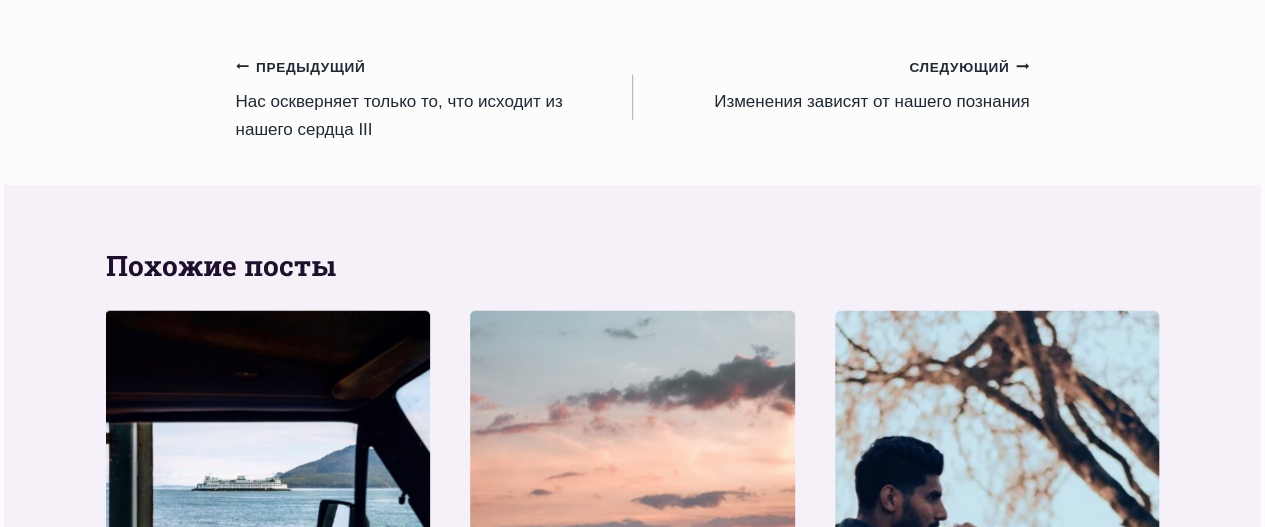 scroll, scrollTop: 2600, scrollLeft: 0, axis: vertical 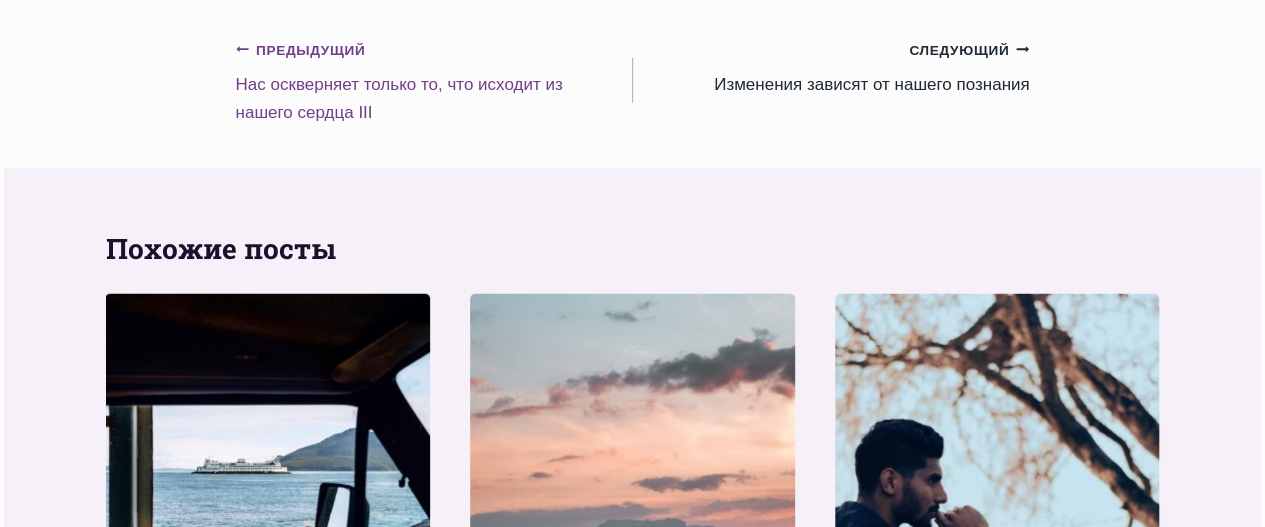 click on "Предыдущий
Предыдущий" at bounding box center (301, 51) 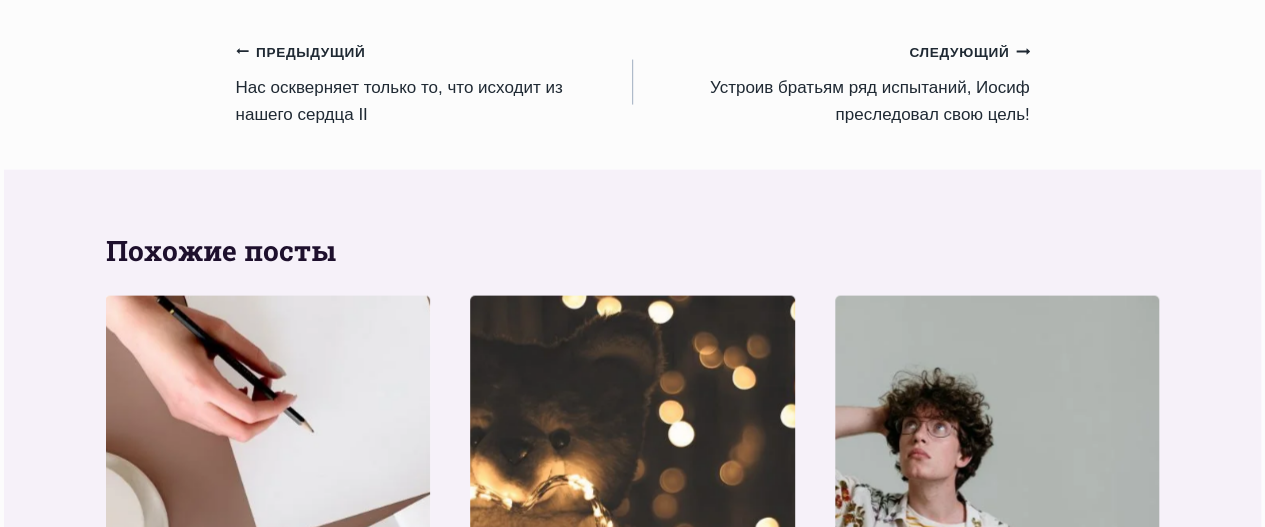 scroll, scrollTop: 2080, scrollLeft: 0, axis: vertical 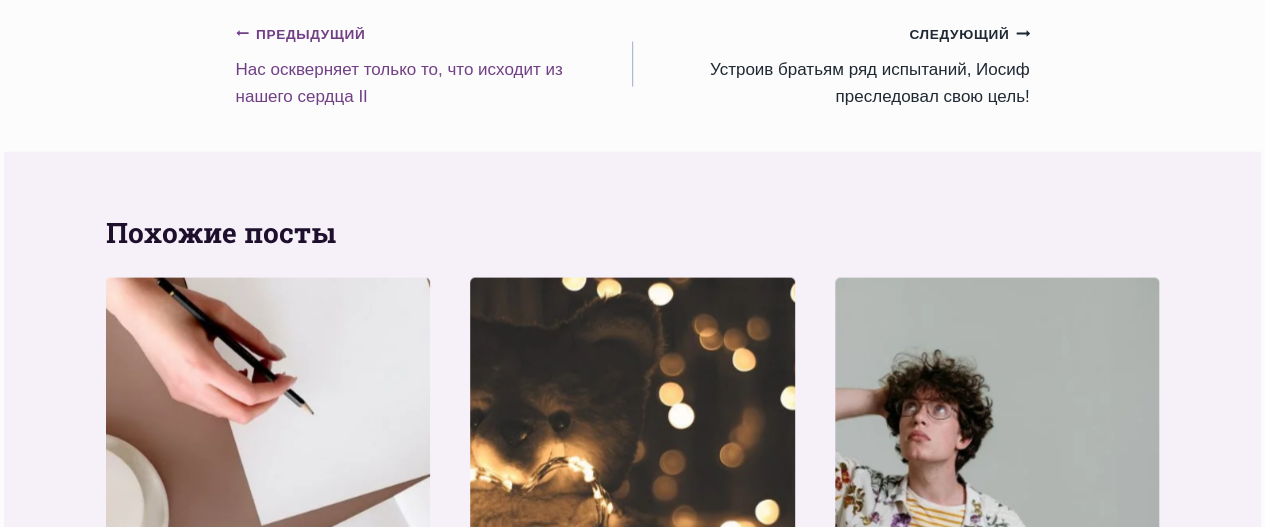 click on "Предыдущий
Предыдущий" at bounding box center [301, 35] 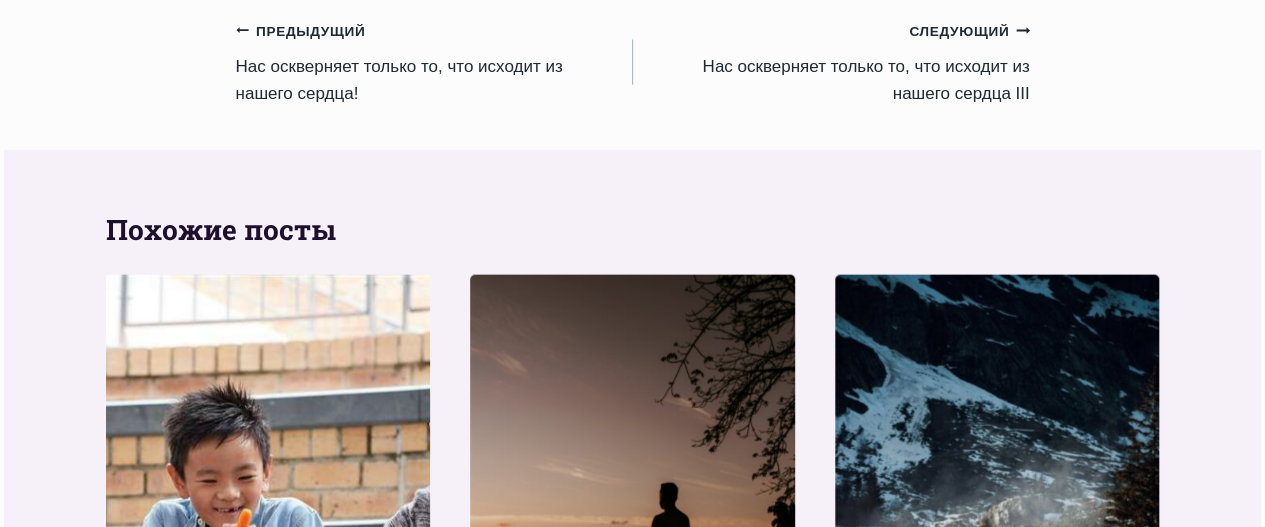 scroll, scrollTop: 2160, scrollLeft: 0, axis: vertical 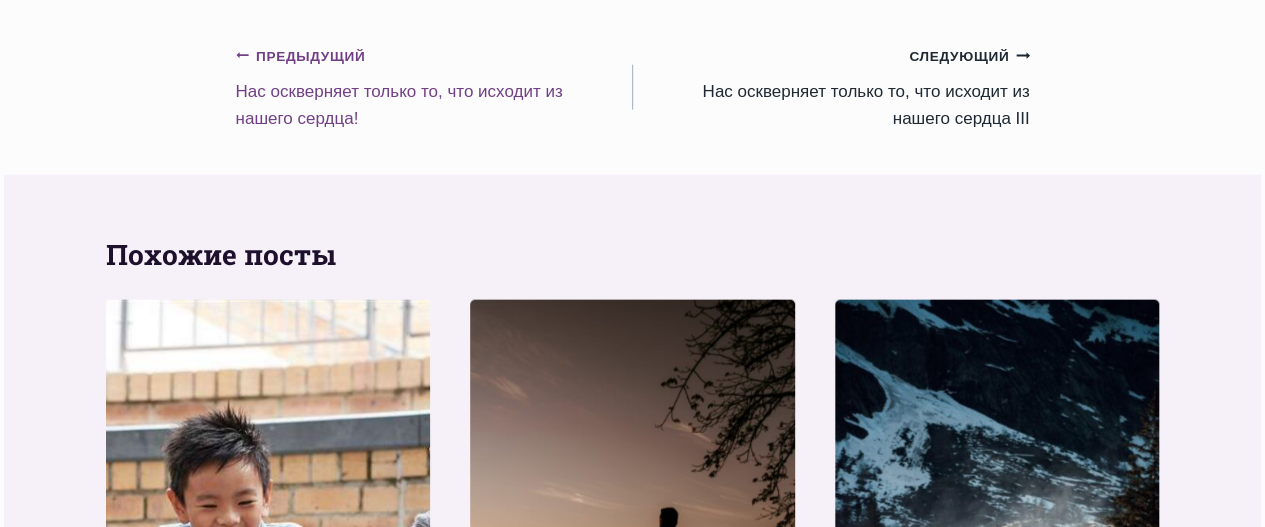 click on "Предыдущий
Предыдущий" at bounding box center (301, 57) 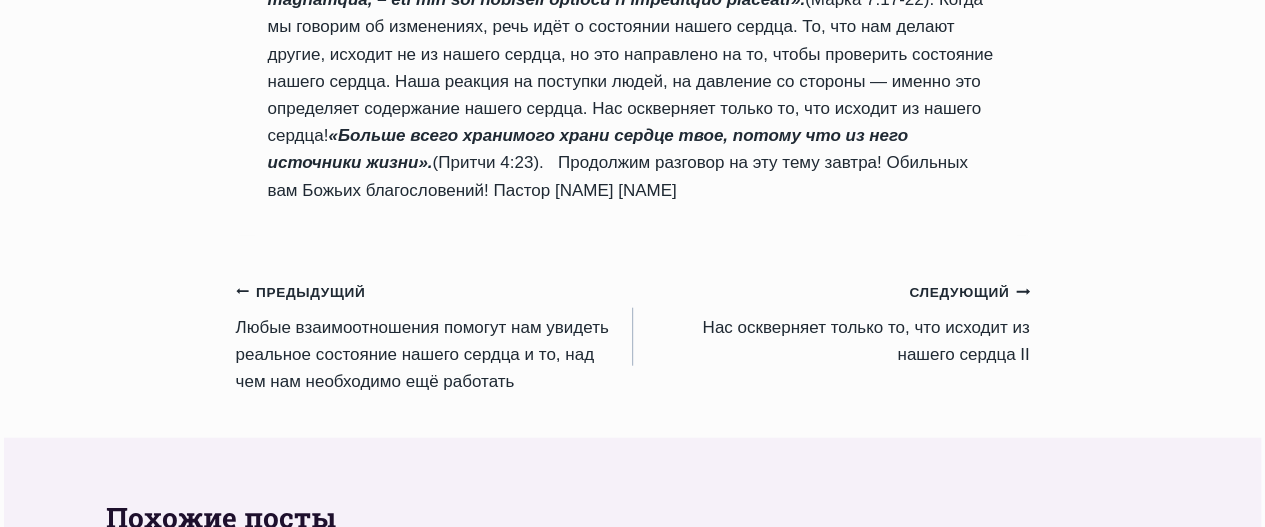 scroll, scrollTop: 2400, scrollLeft: 0, axis: vertical 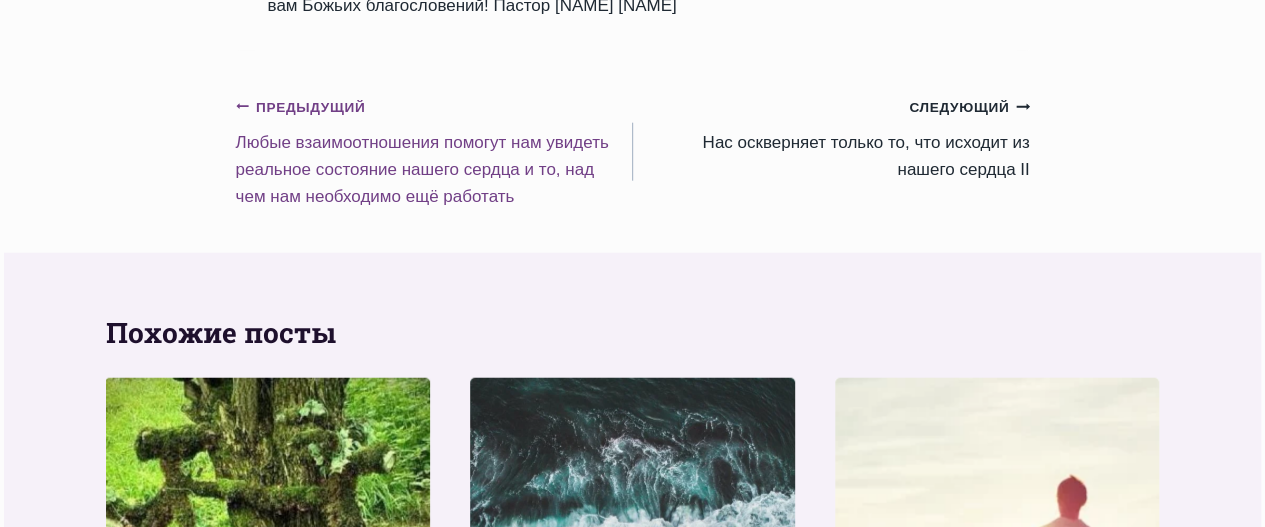 click on "Предыдущий
Предыдущий" at bounding box center [426, 106] 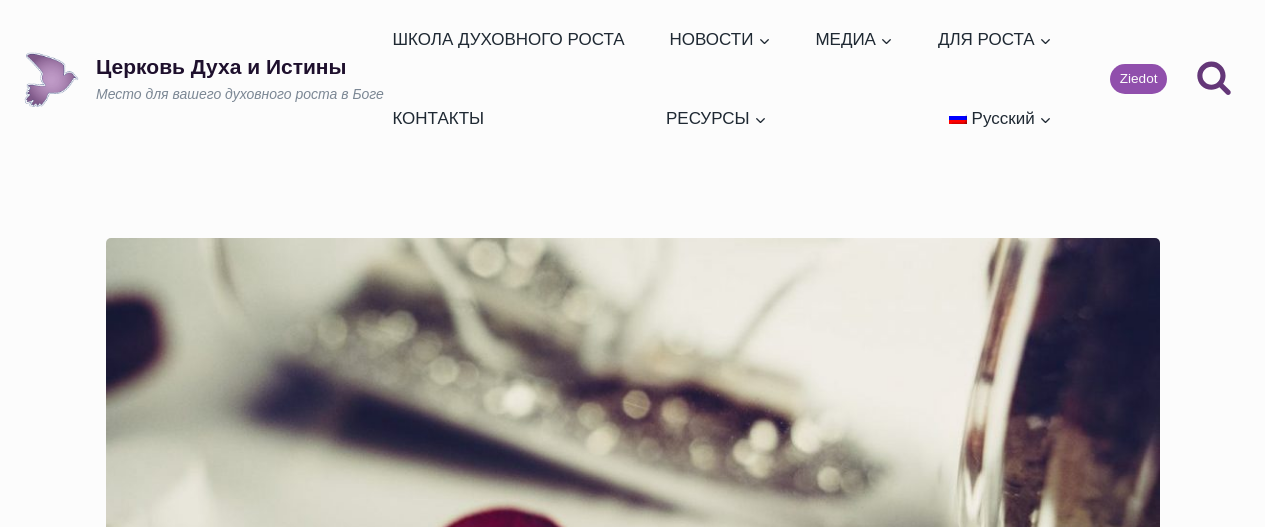 scroll, scrollTop: 0, scrollLeft: 0, axis: both 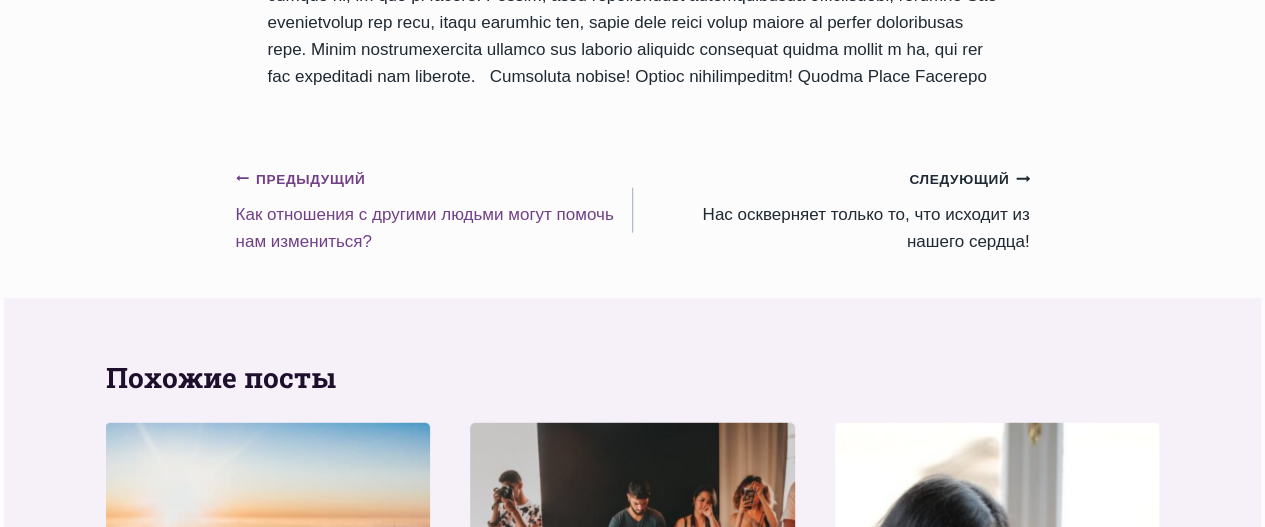 click on "Предыдущий
Предыдущий" at bounding box center [301, 180] 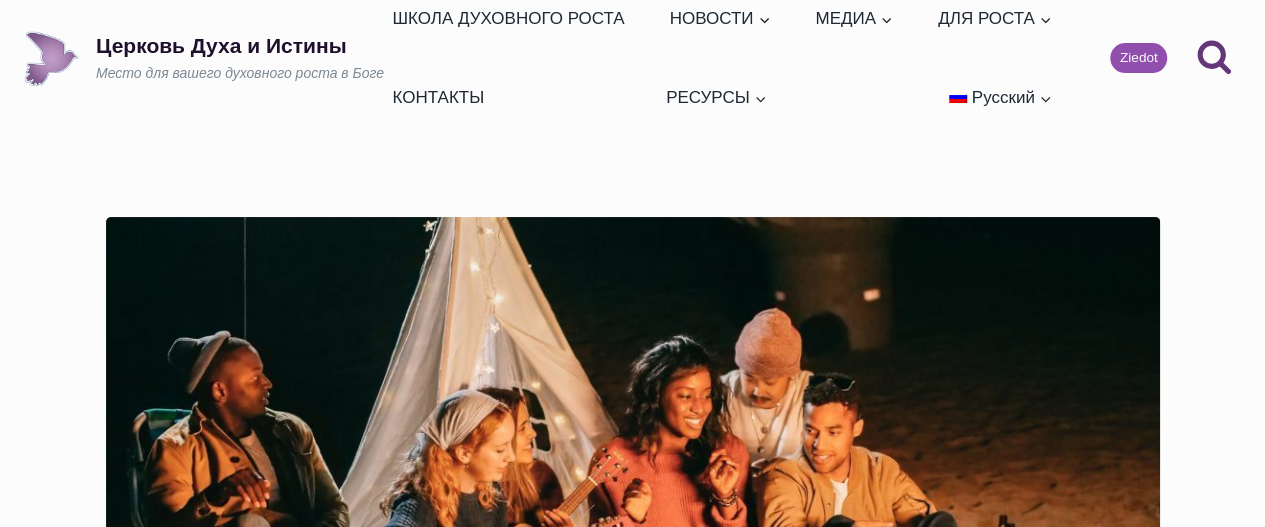 scroll, scrollTop: 0, scrollLeft: 0, axis: both 